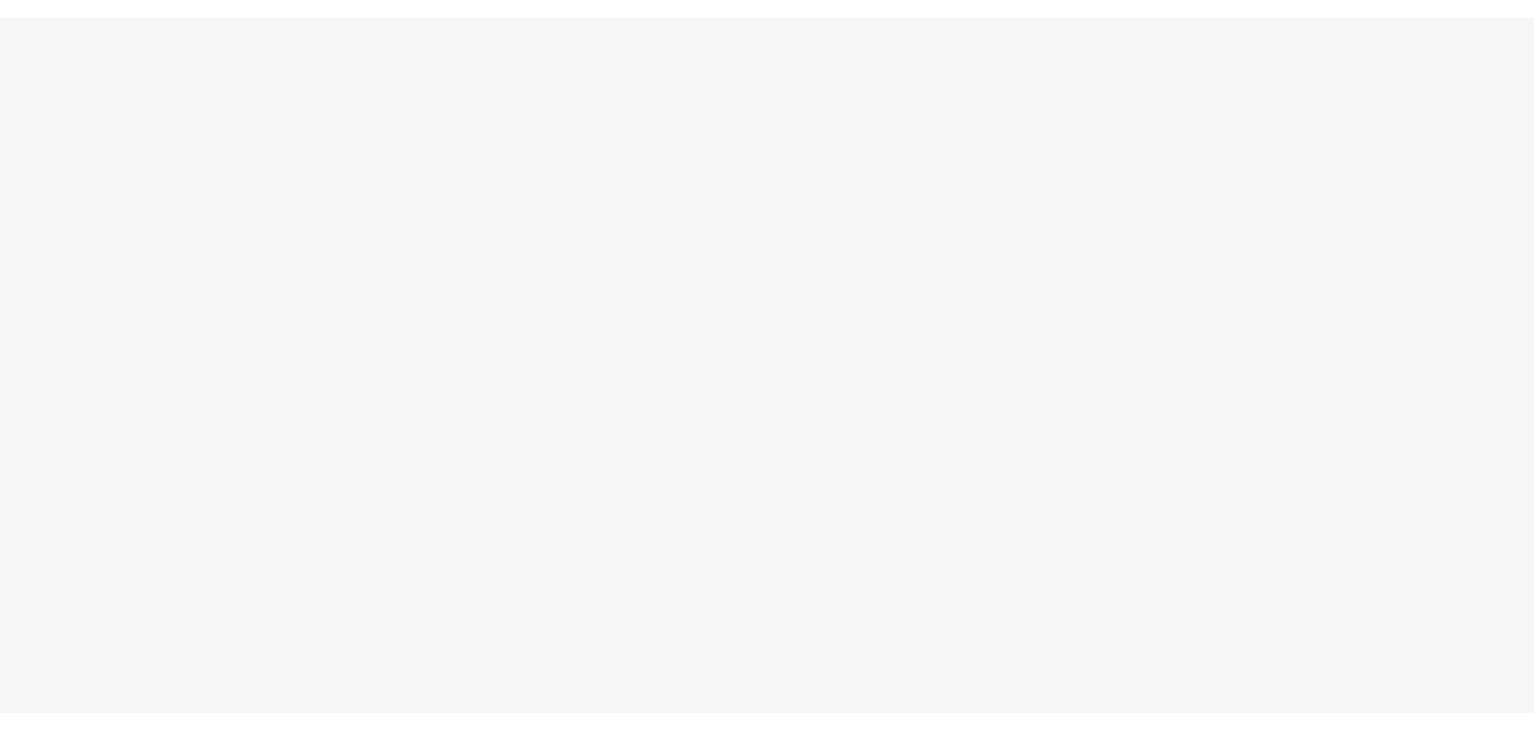 scroll, scrollTop: 0, scrollLeft: 0, axis: both 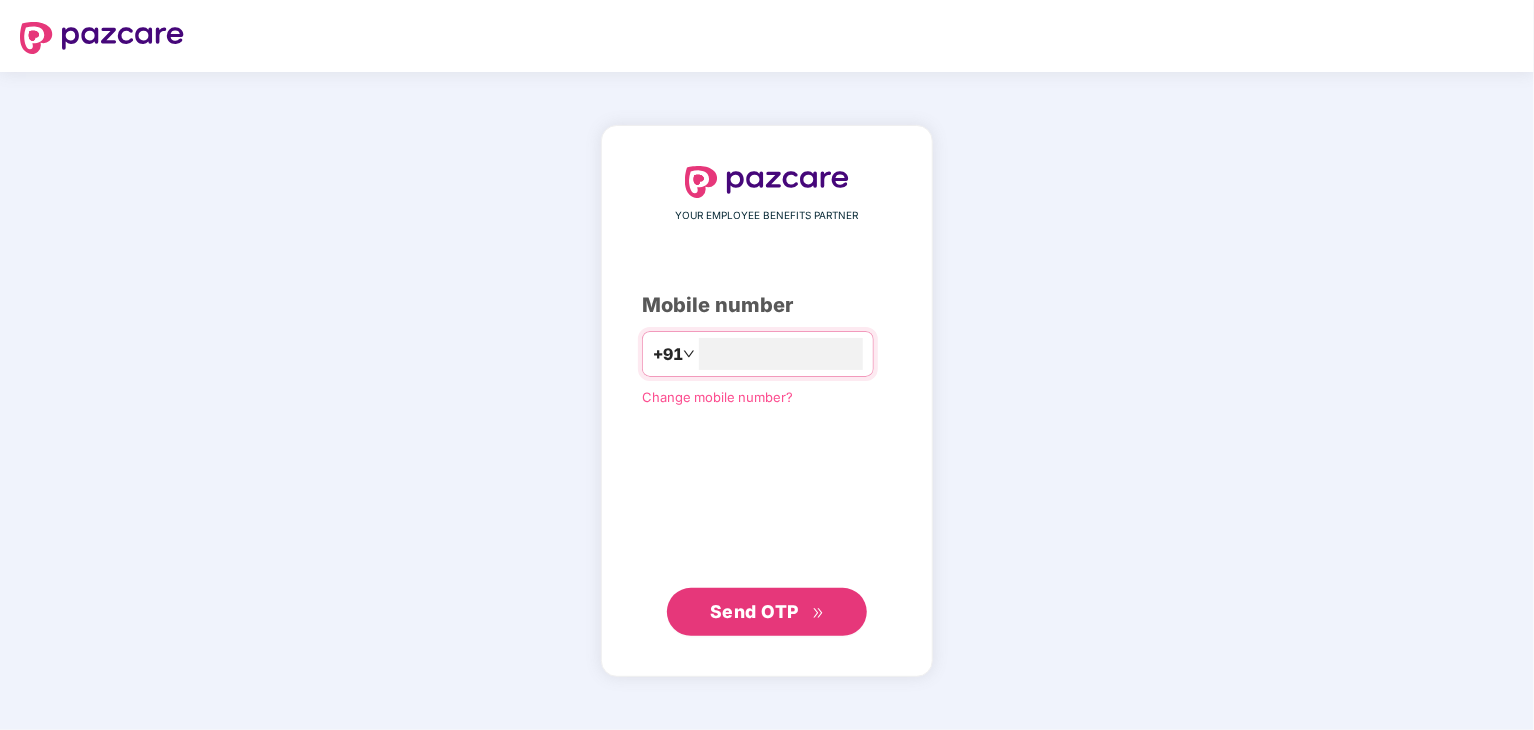type on "**********" 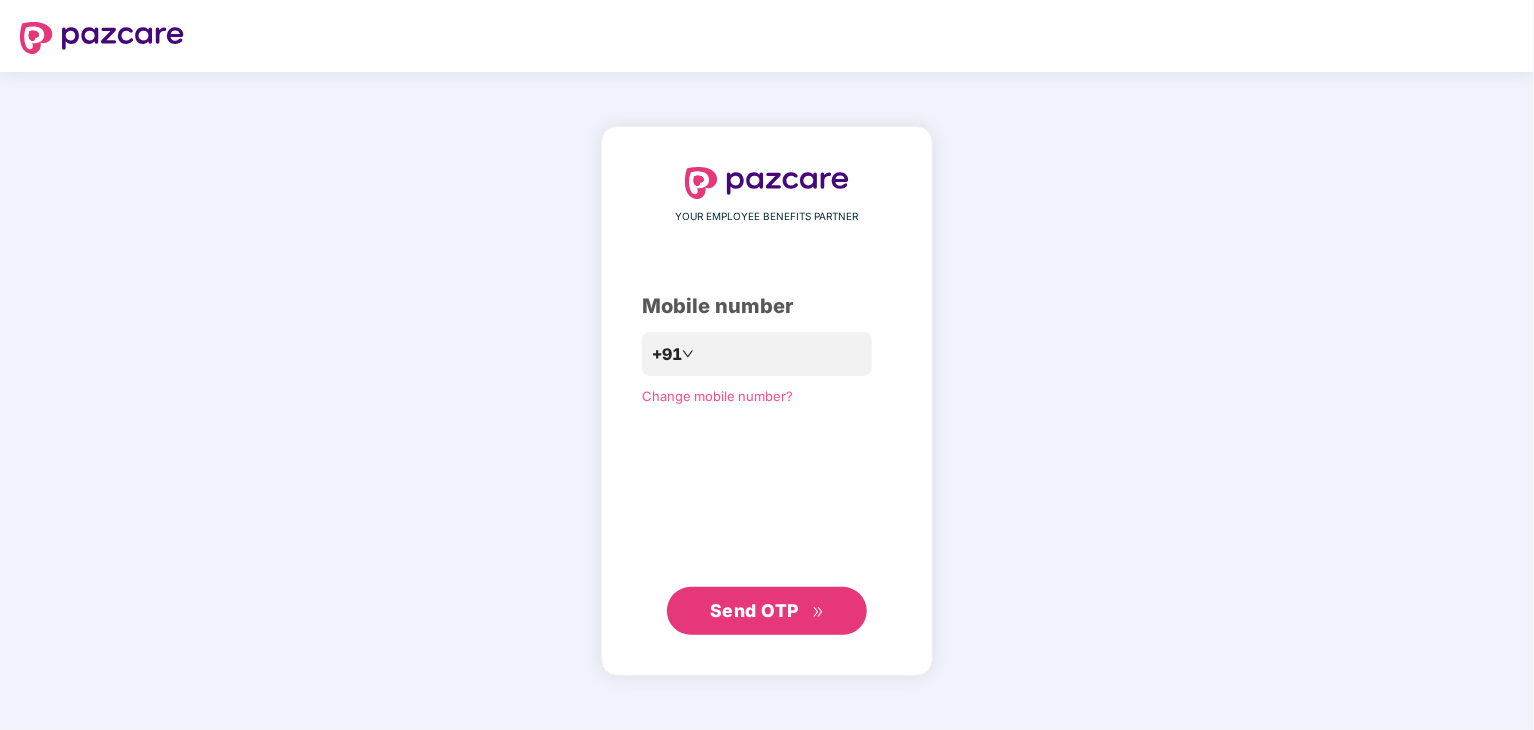 click on "Send OTP" at bounding box center [767, 611] 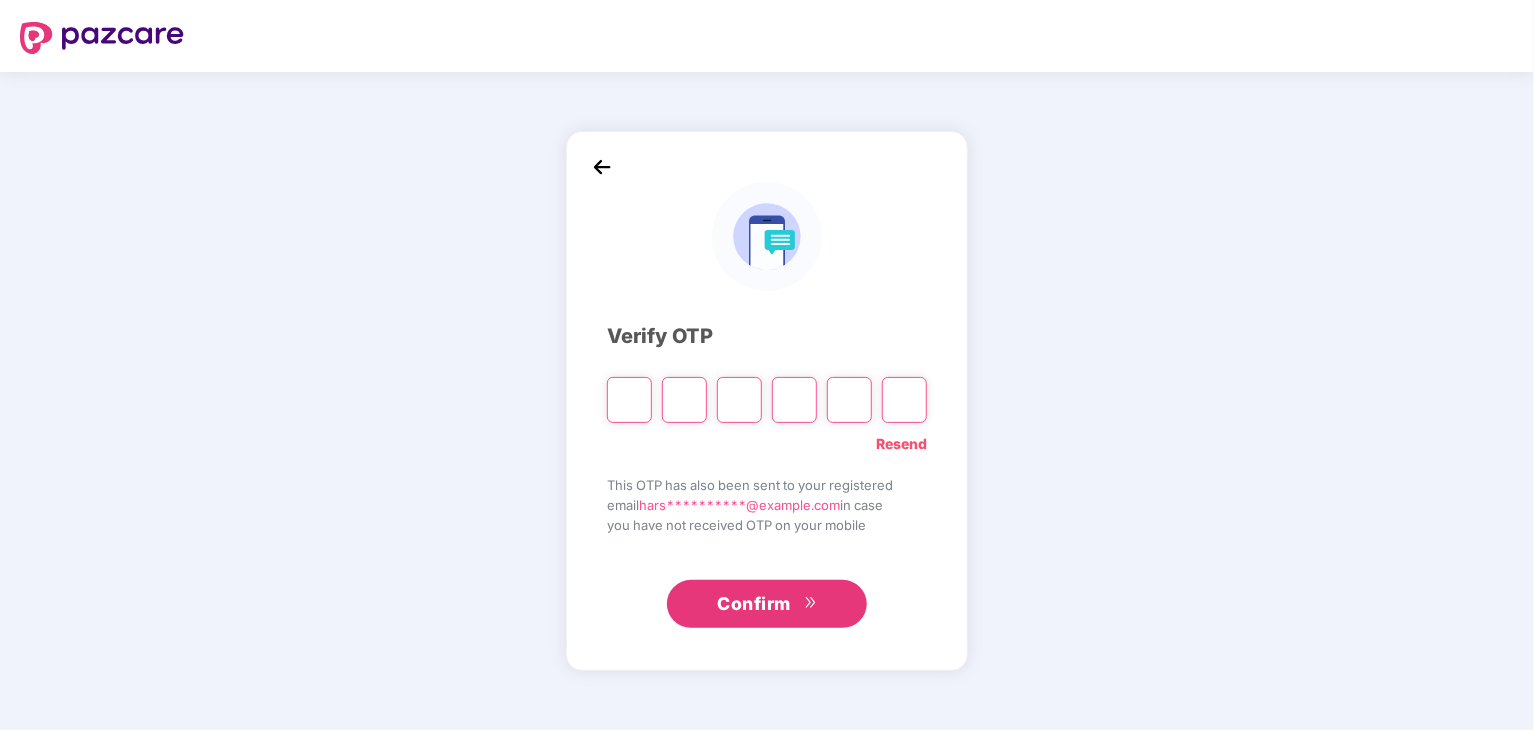 type on "*" 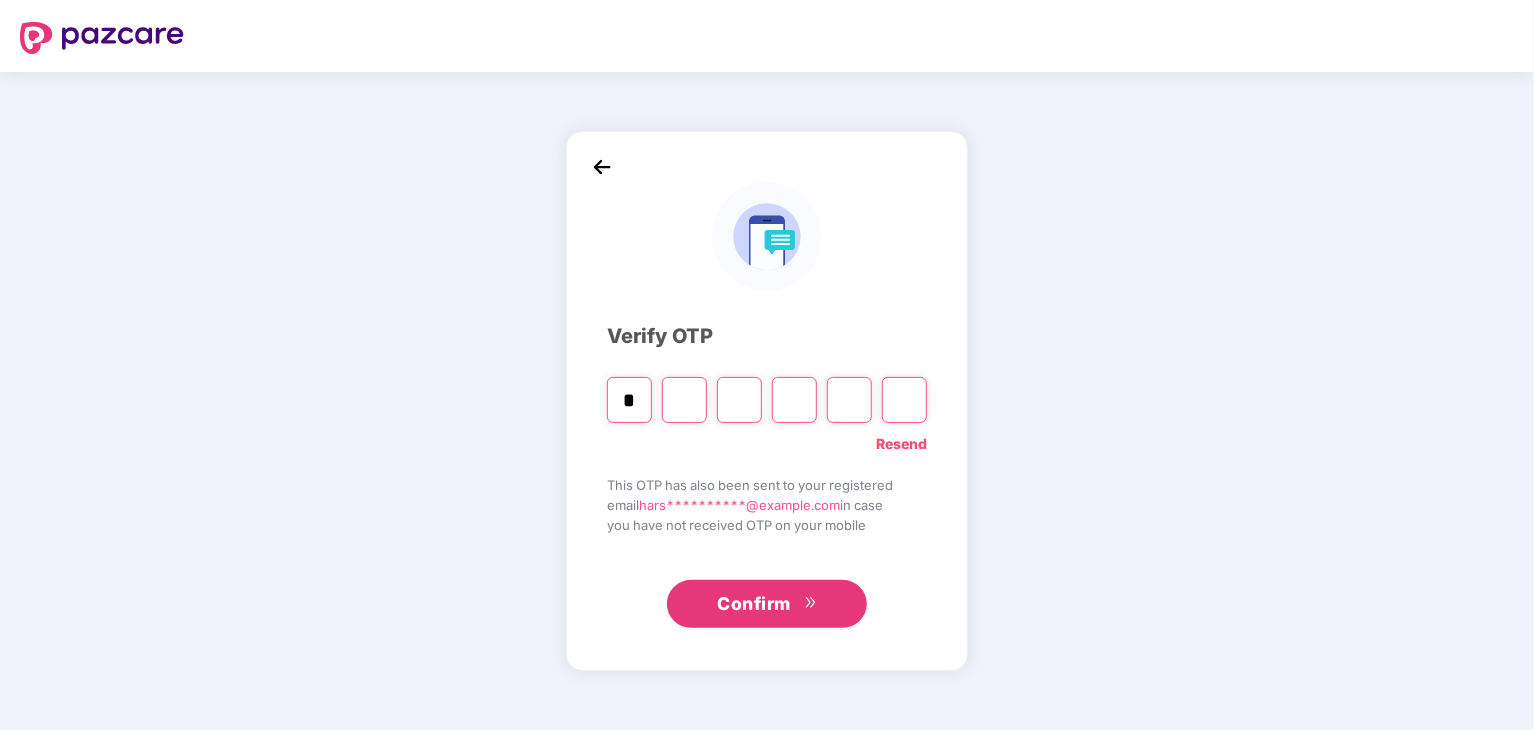 type on "*" 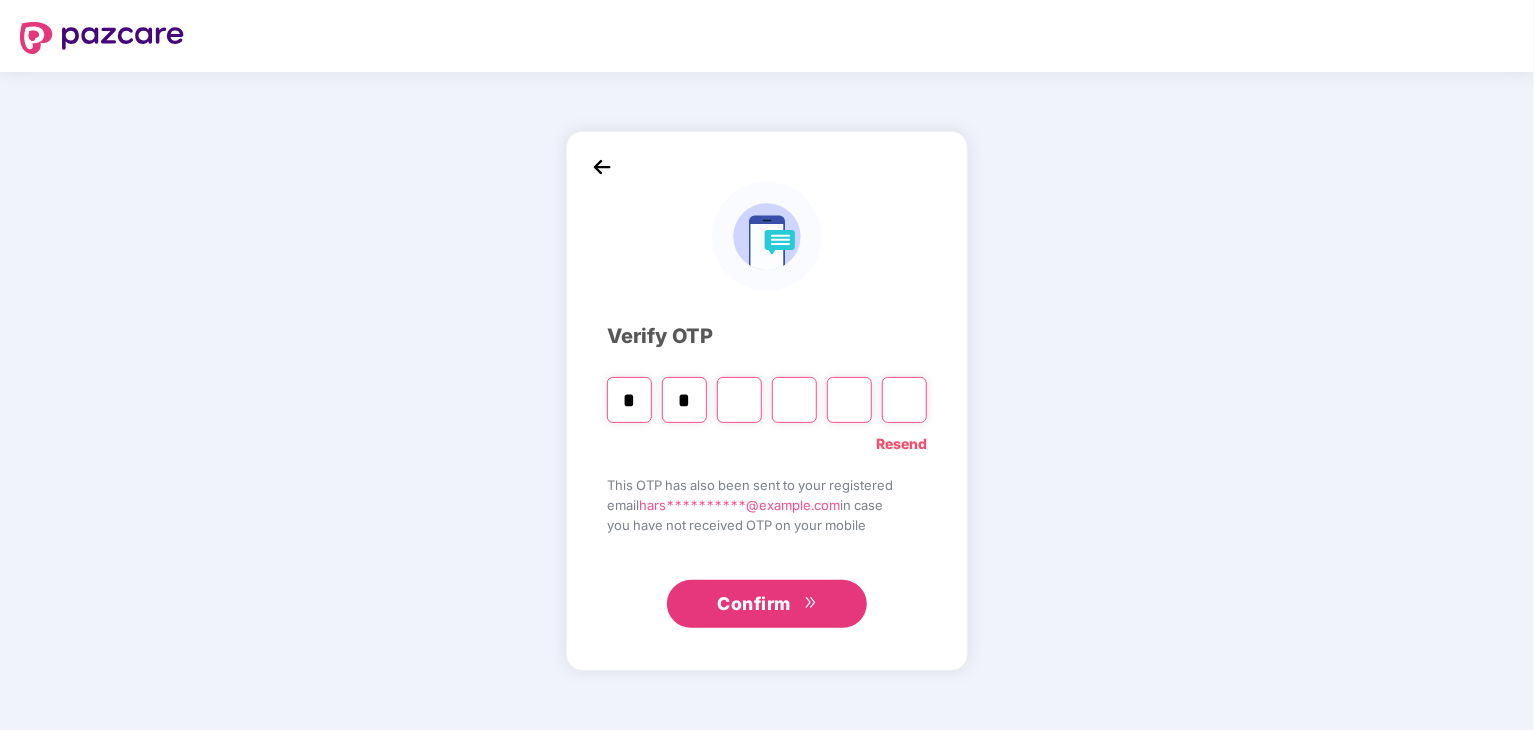 type on "*" 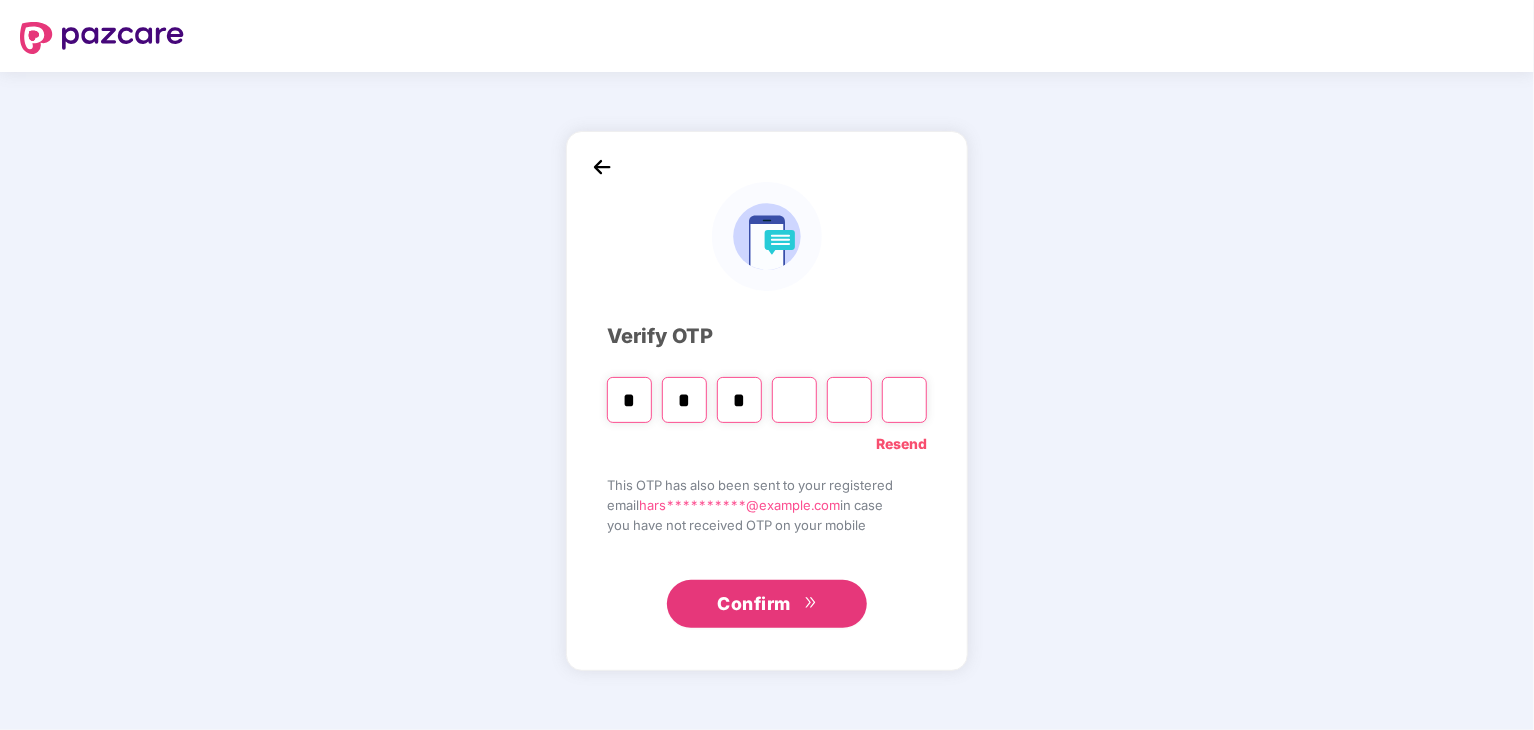 type on "*" 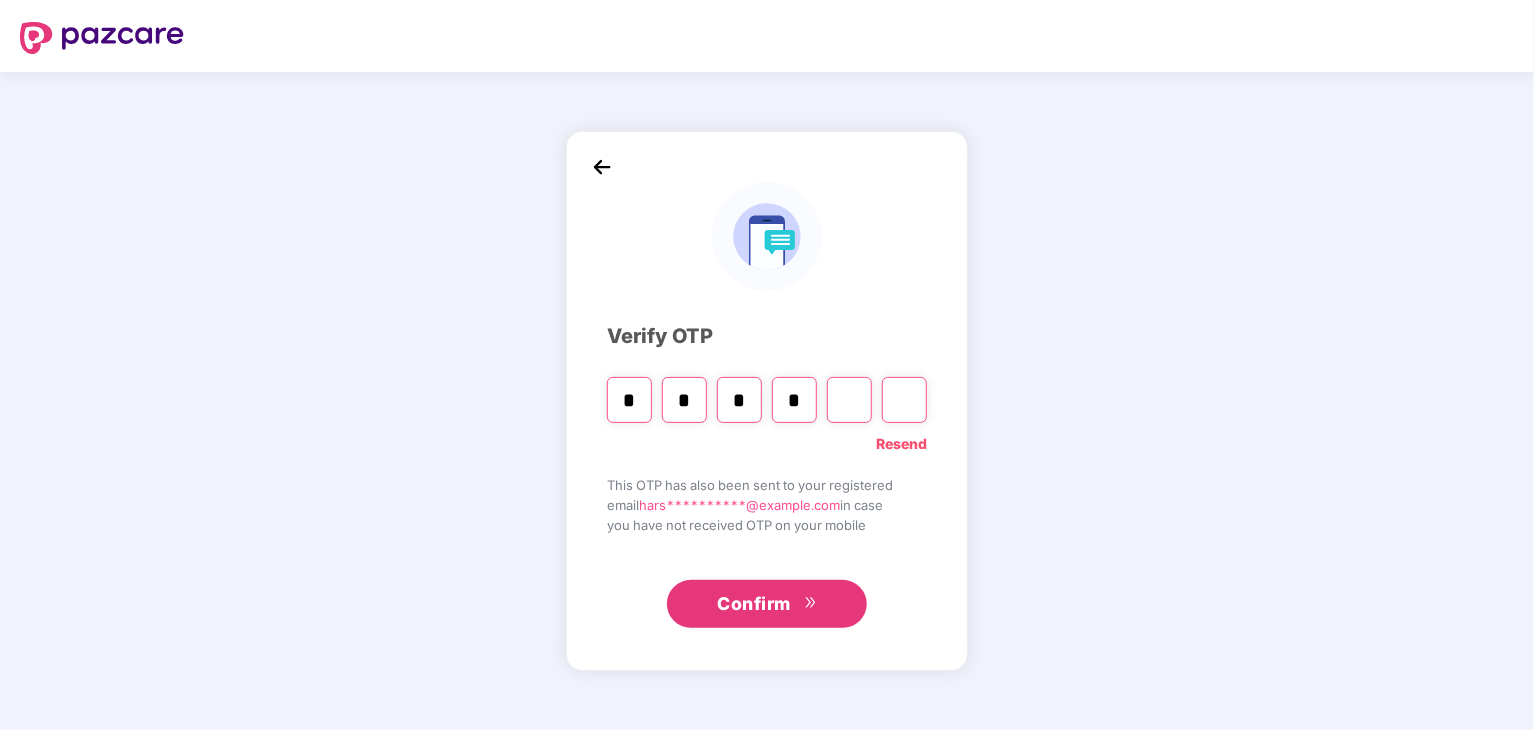 type on "*" 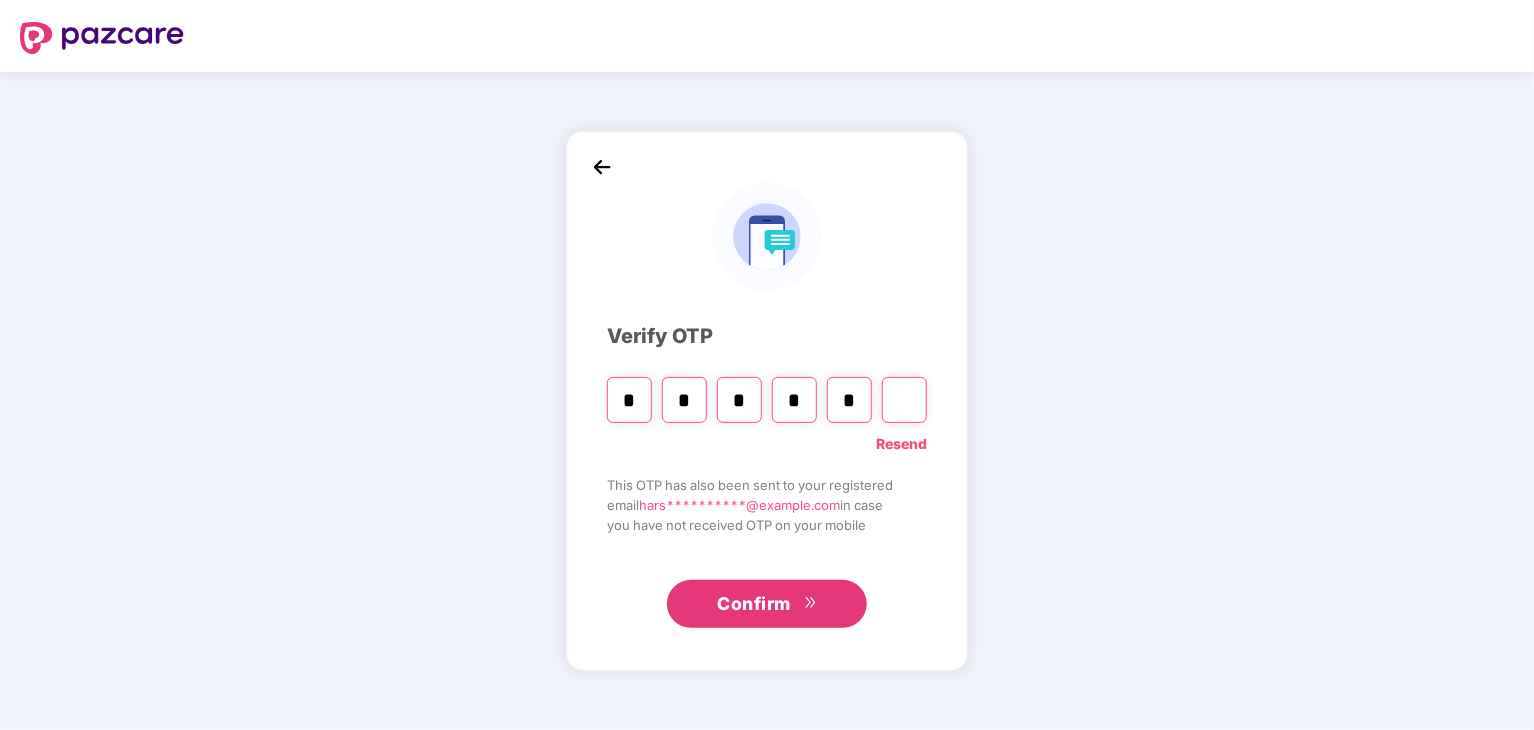 type on "*" 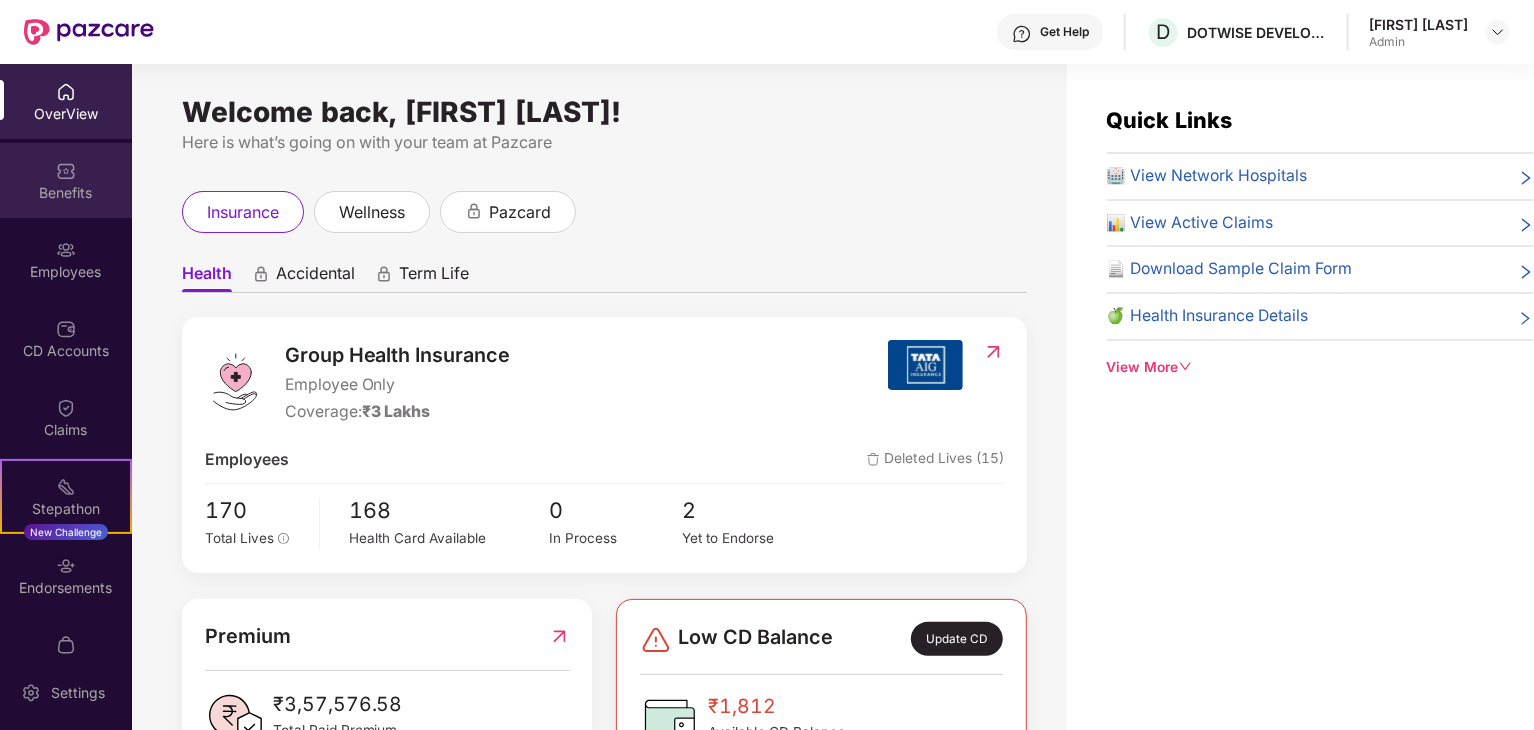 click at bounding box center (66, 171) 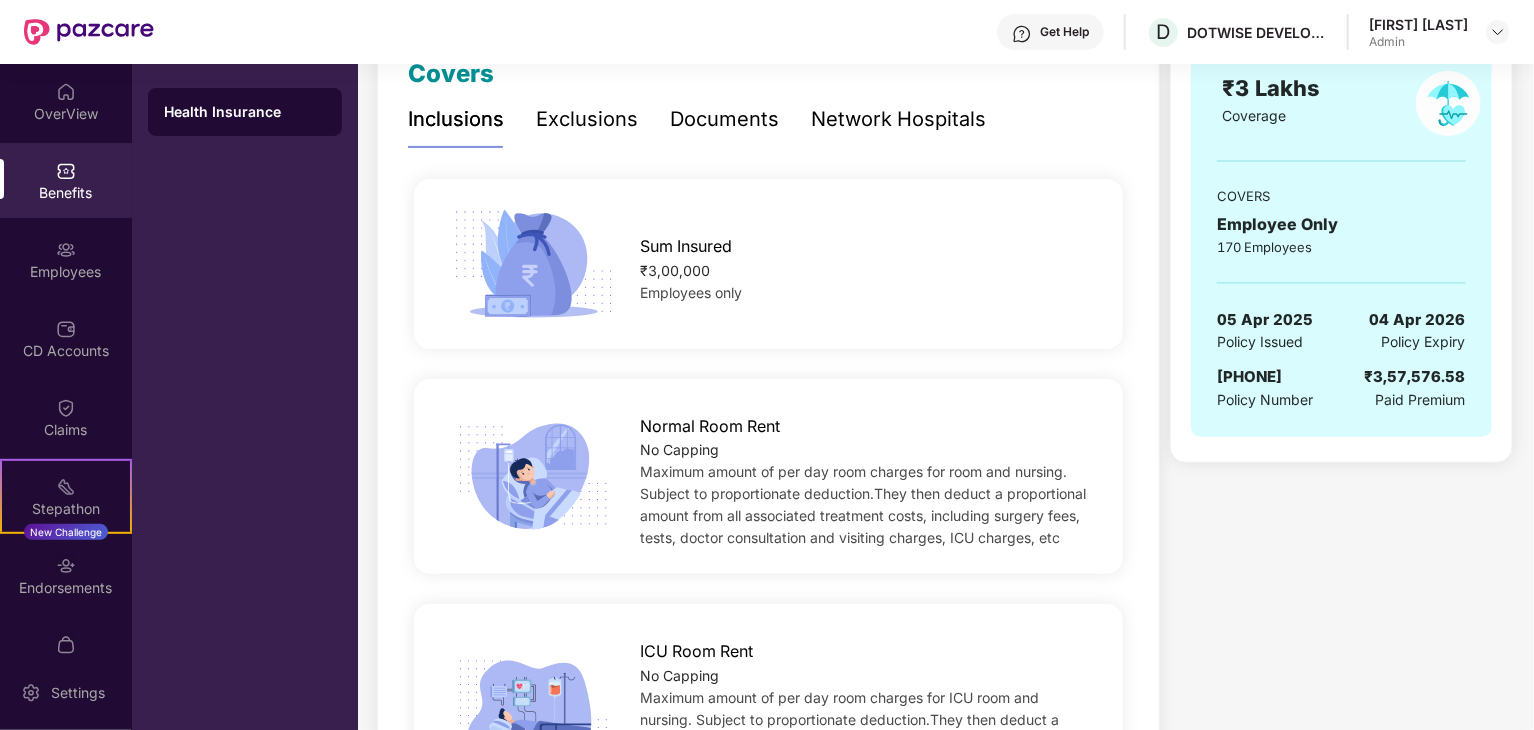 scroll, scrollTop: 0, scrollLeft: 0, axis: both 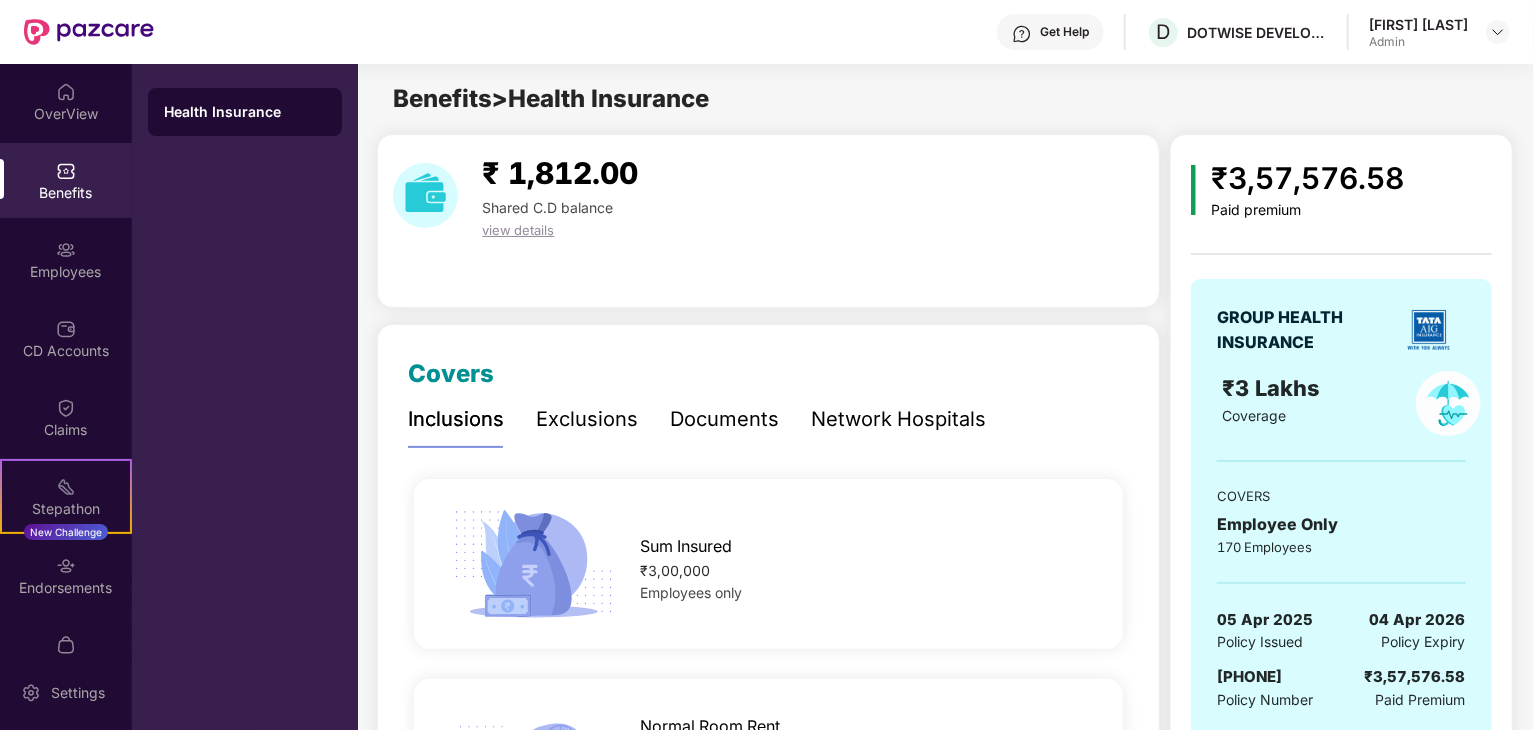 click on "[FIRST] [LAST]" at bounding box center [1418, 24] 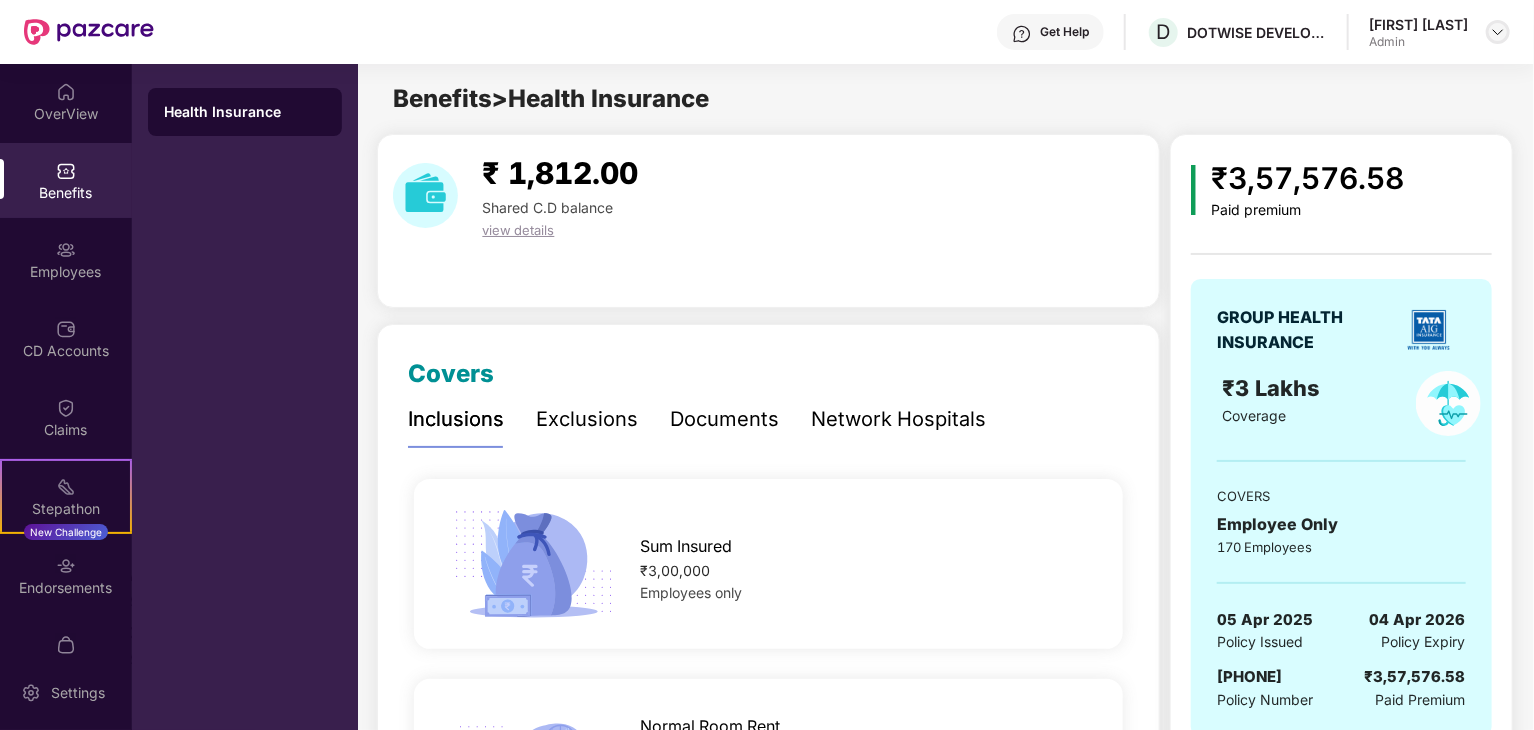 click at bounding box center [1498, 32] 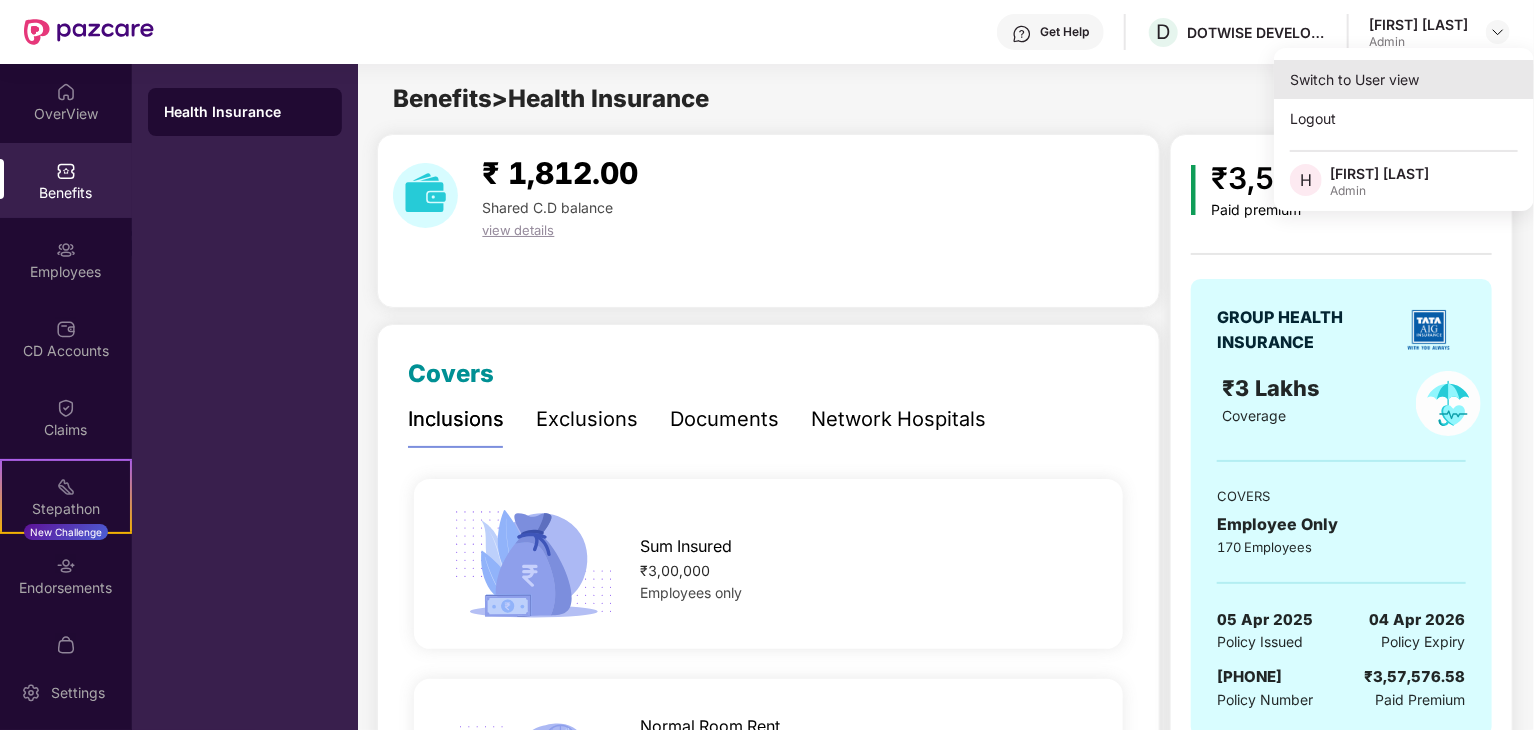 click on "Switch to User view" at bounding box center (1404, 79) 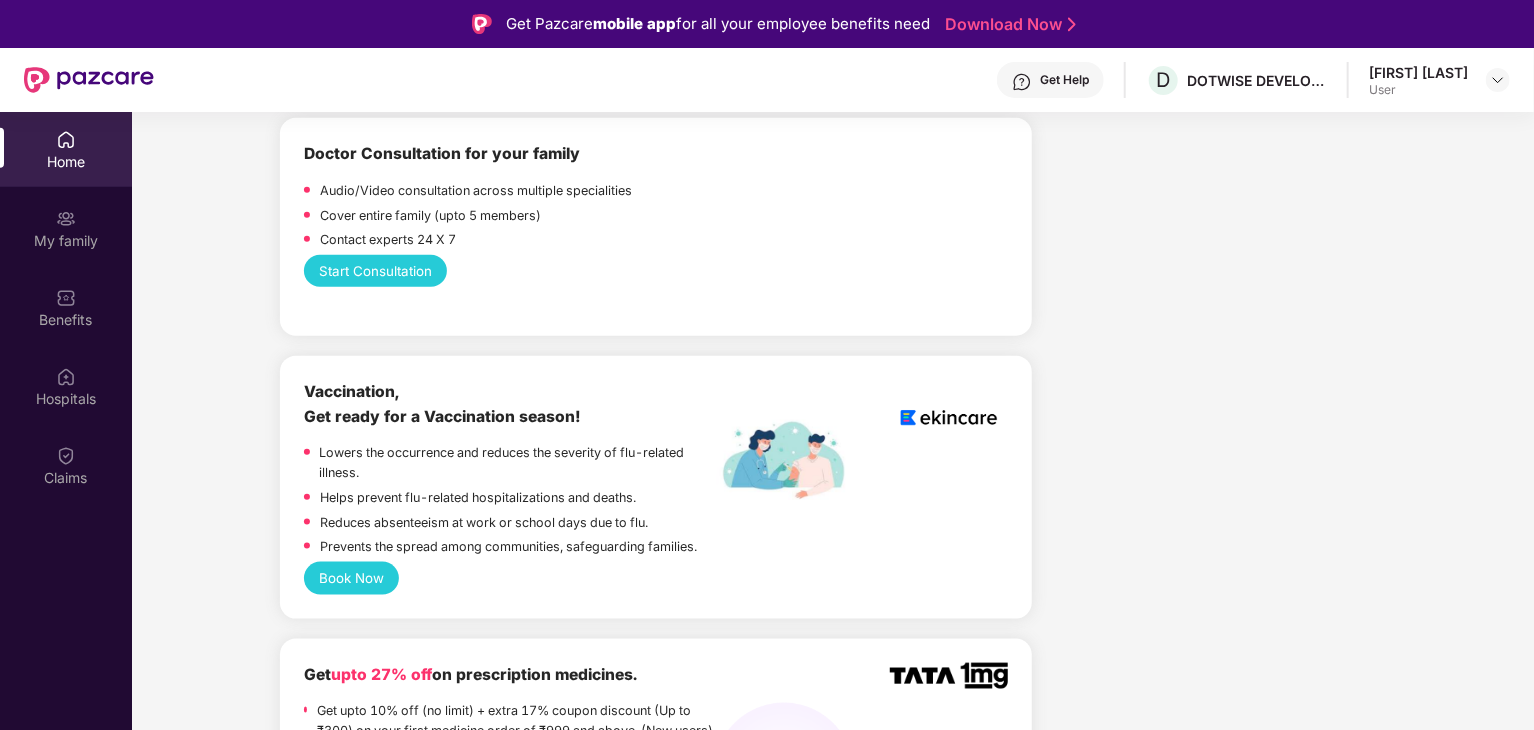 scroll, scrollTop: 1040, scrollLeft: 0, axis: vertical 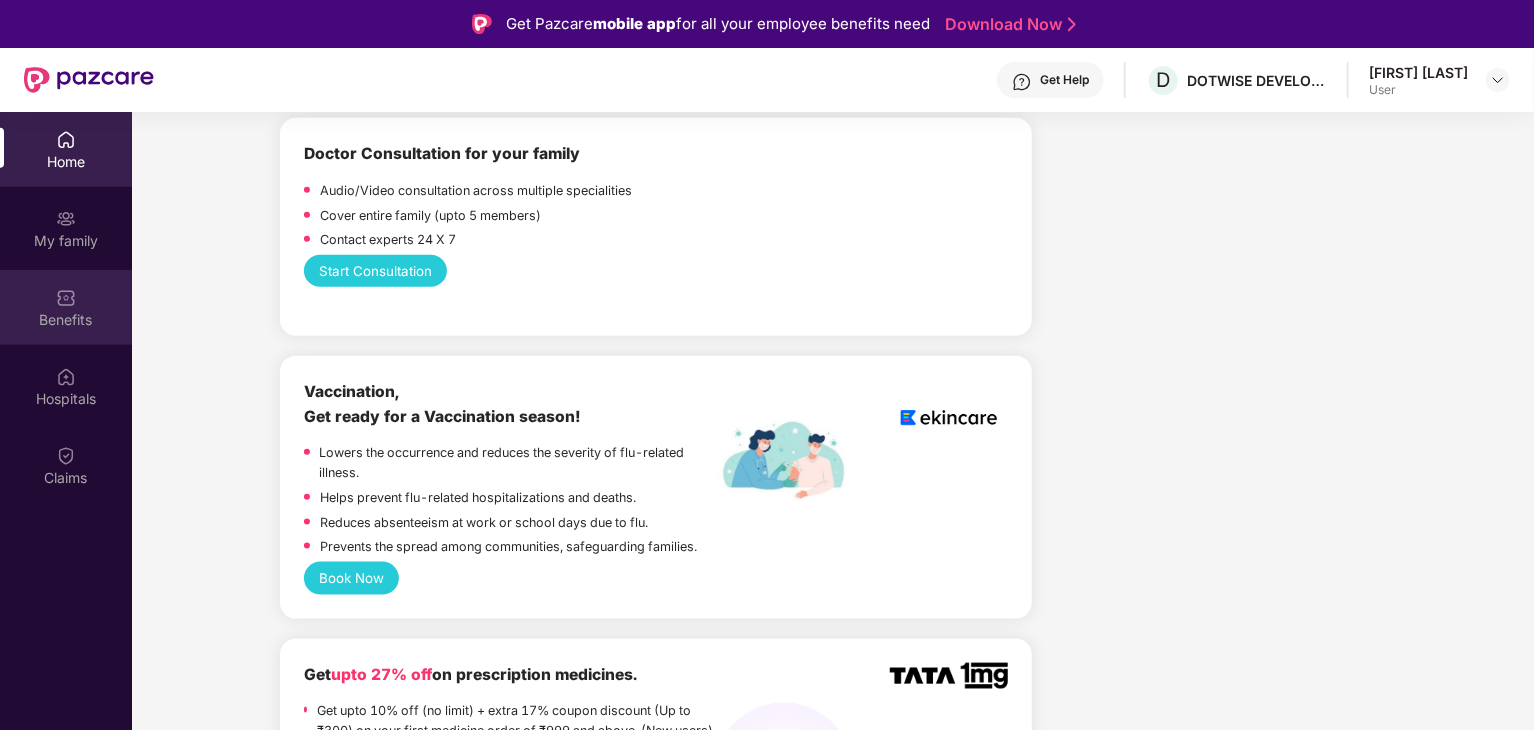 click on "Benefits" at bounding box center [66, 320] 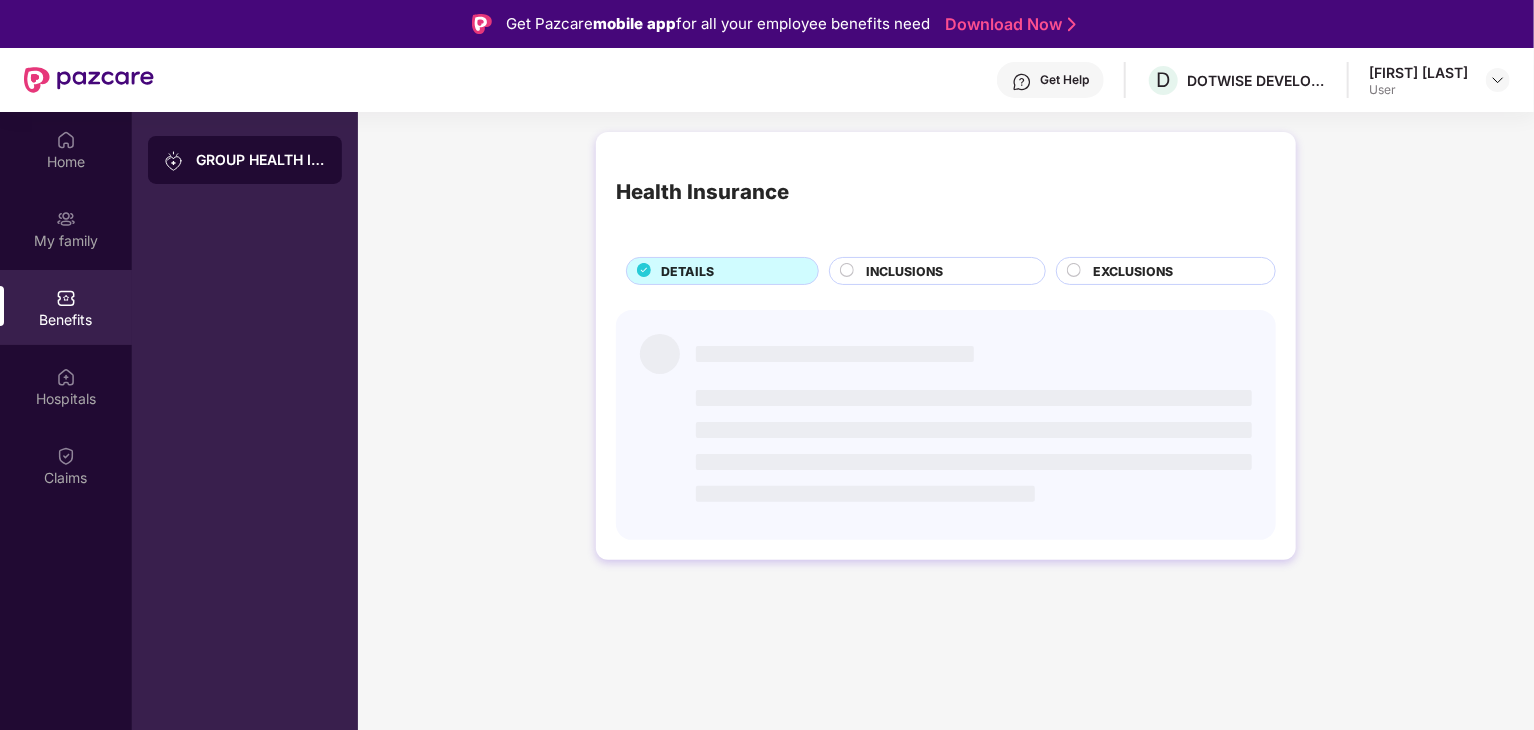 scroll, scrollTop: 0, scrollLeft: 0, axis: both 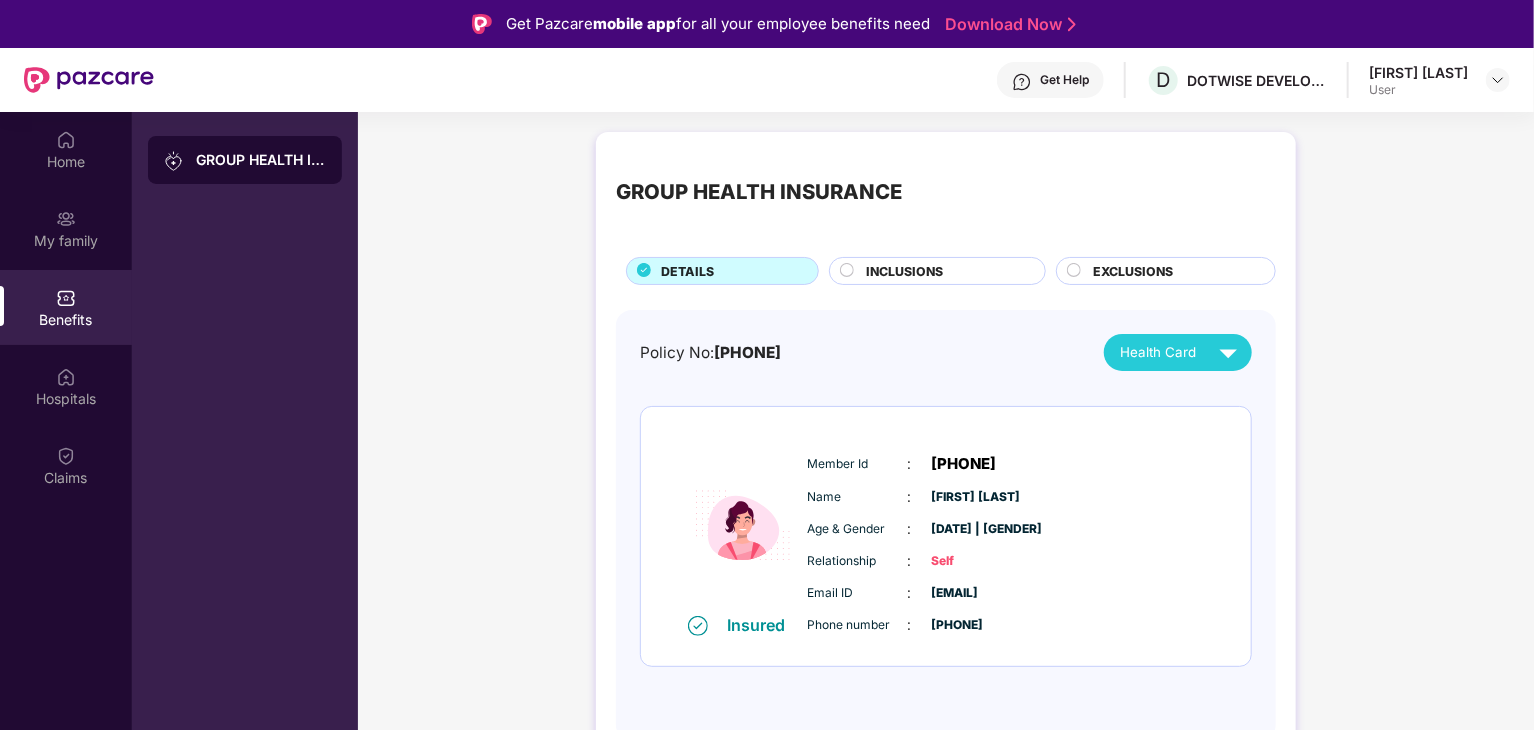 click on "INCLUSIONS" at bounding box center [904, 271] 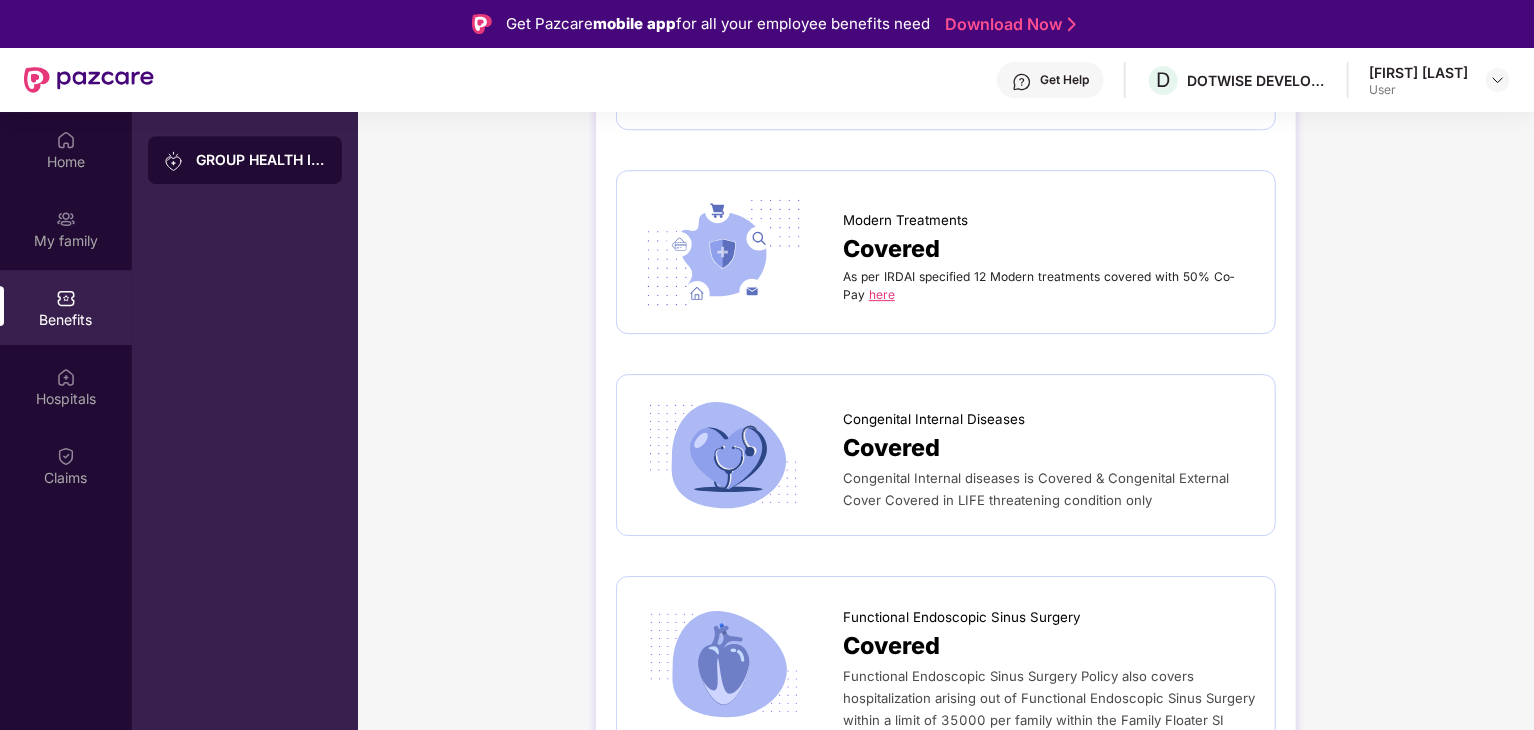scroll, scrollTop: 3358, scrollLeft: 0, axis: vertical 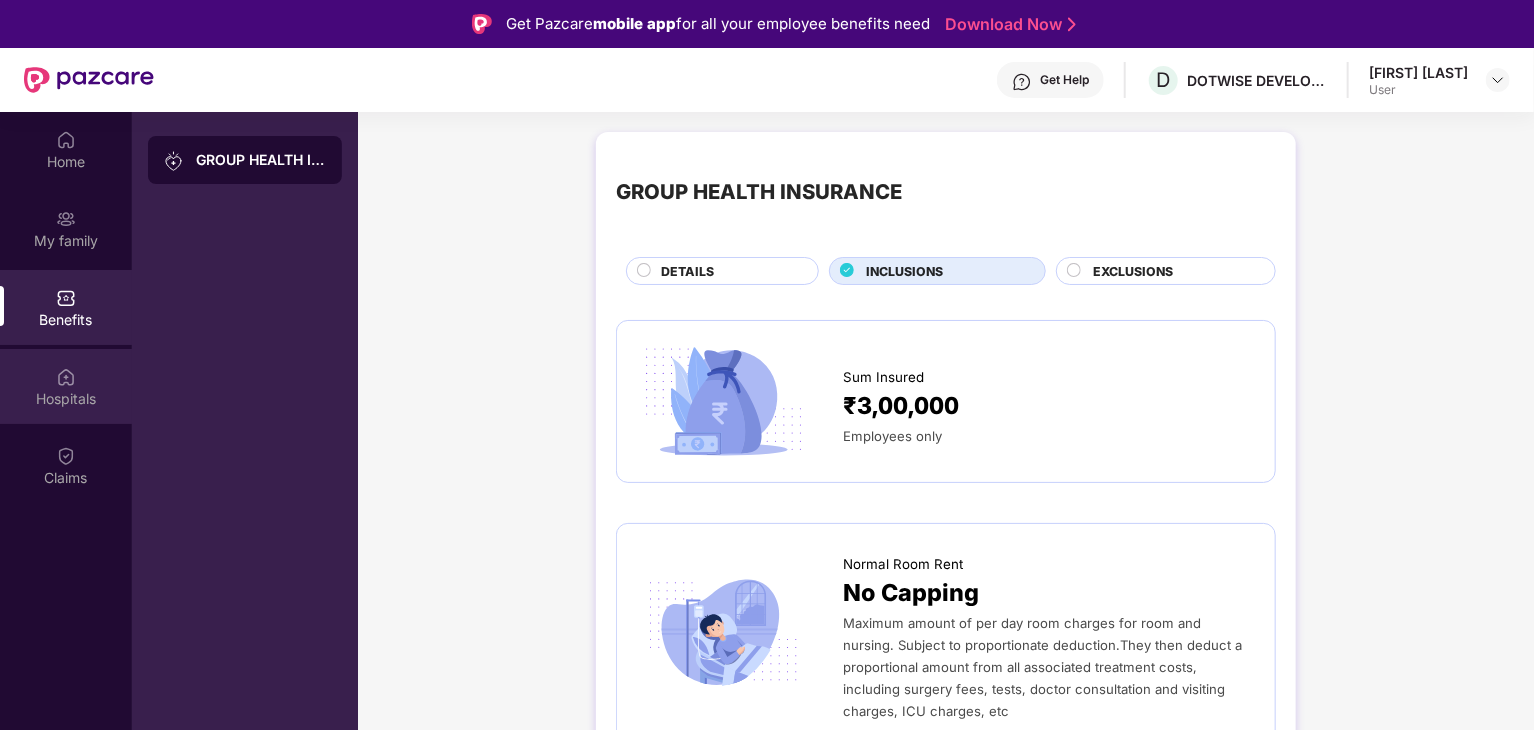 click on "Hospitals" at bounding box center [66, 399] 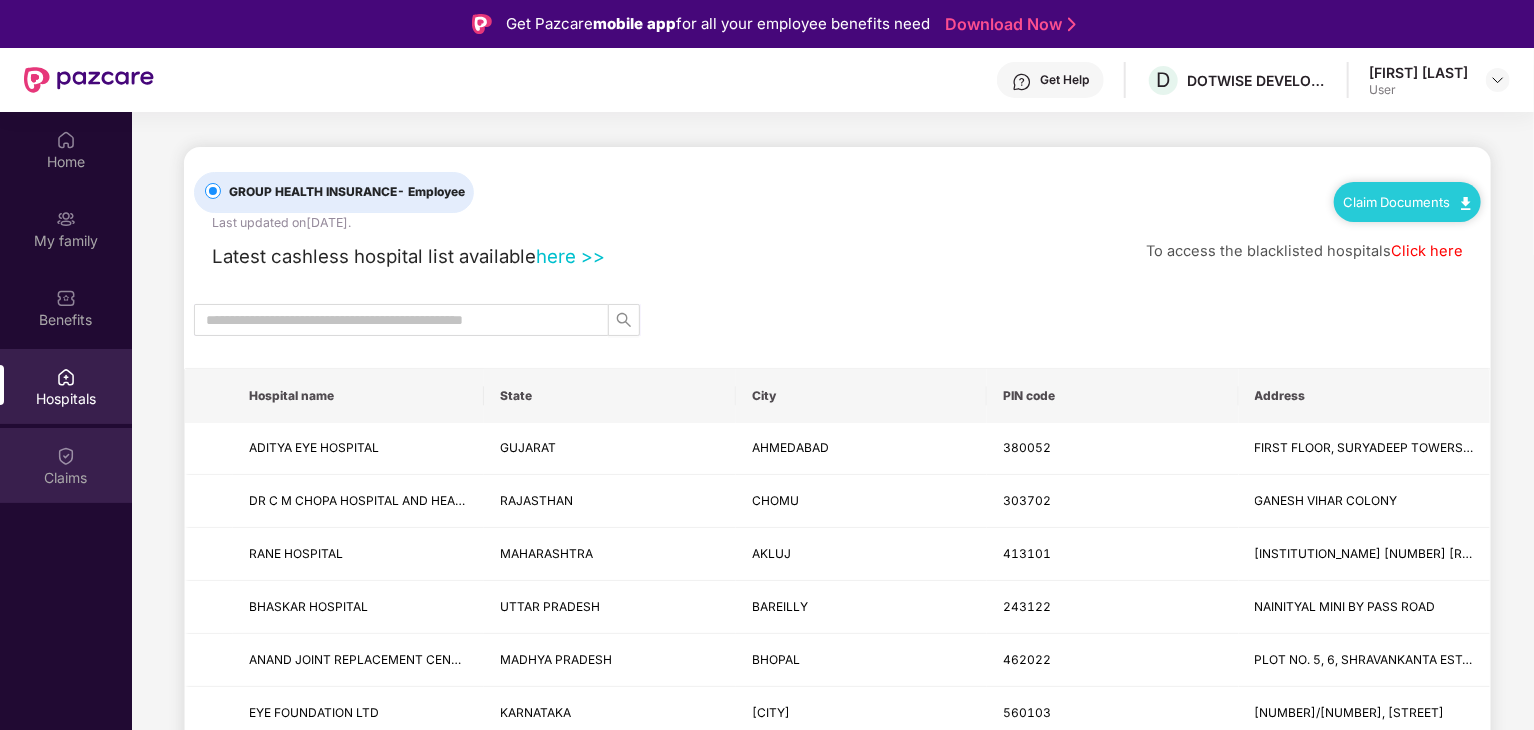click on "Claims" at bounding box center [66, 465] 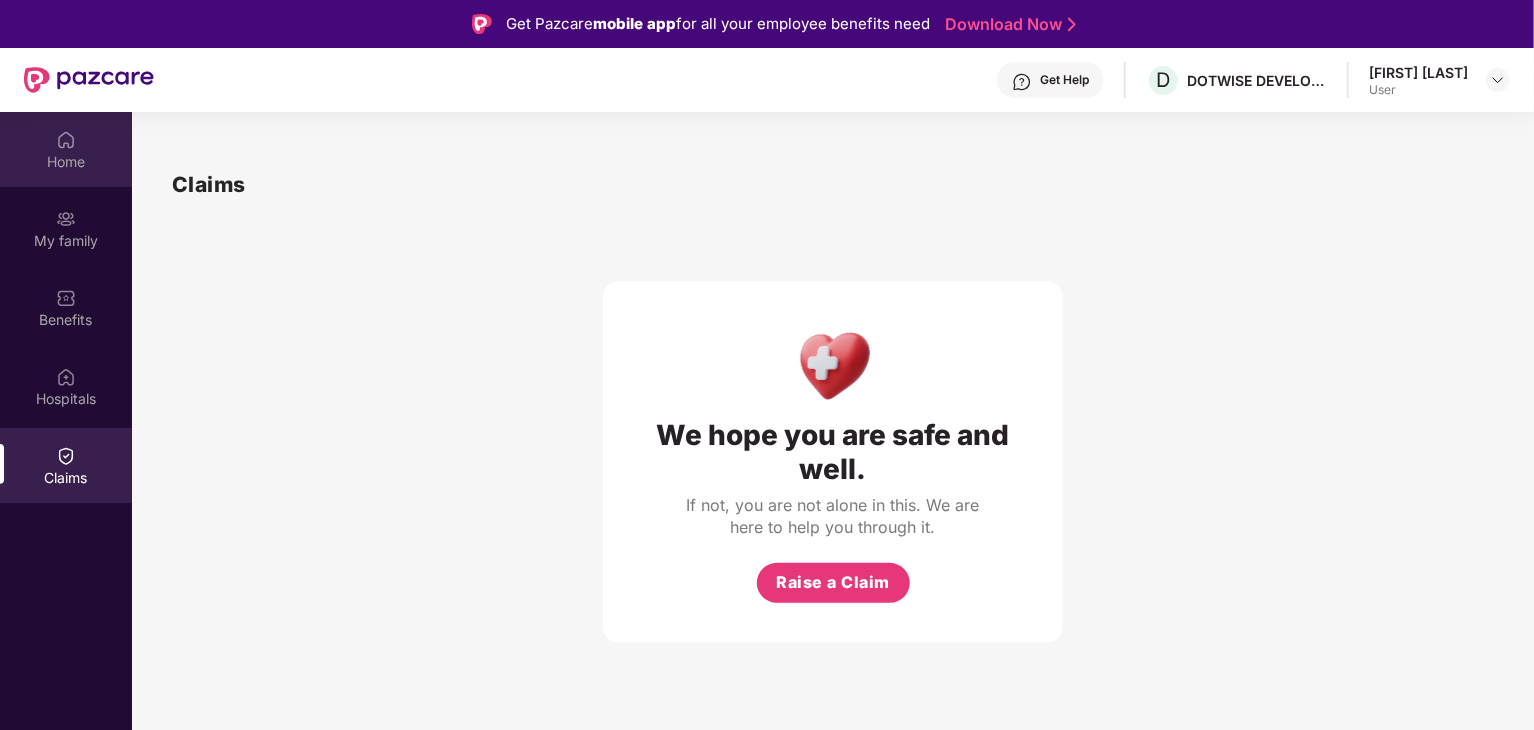 click on "Home" at bounding box center (66, 149) 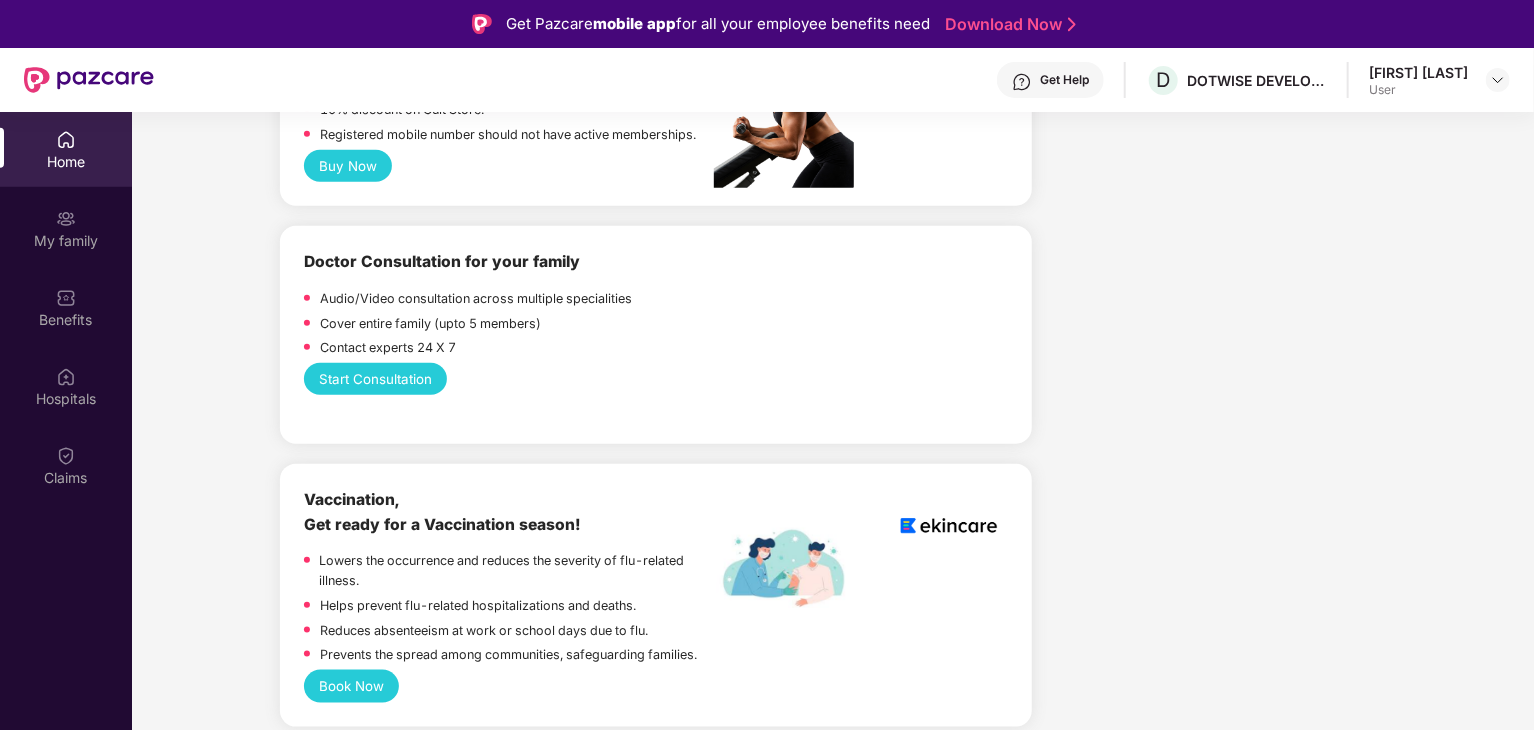 scroll, scrollTop: 934, scrollLeft: 0, axis: vertical 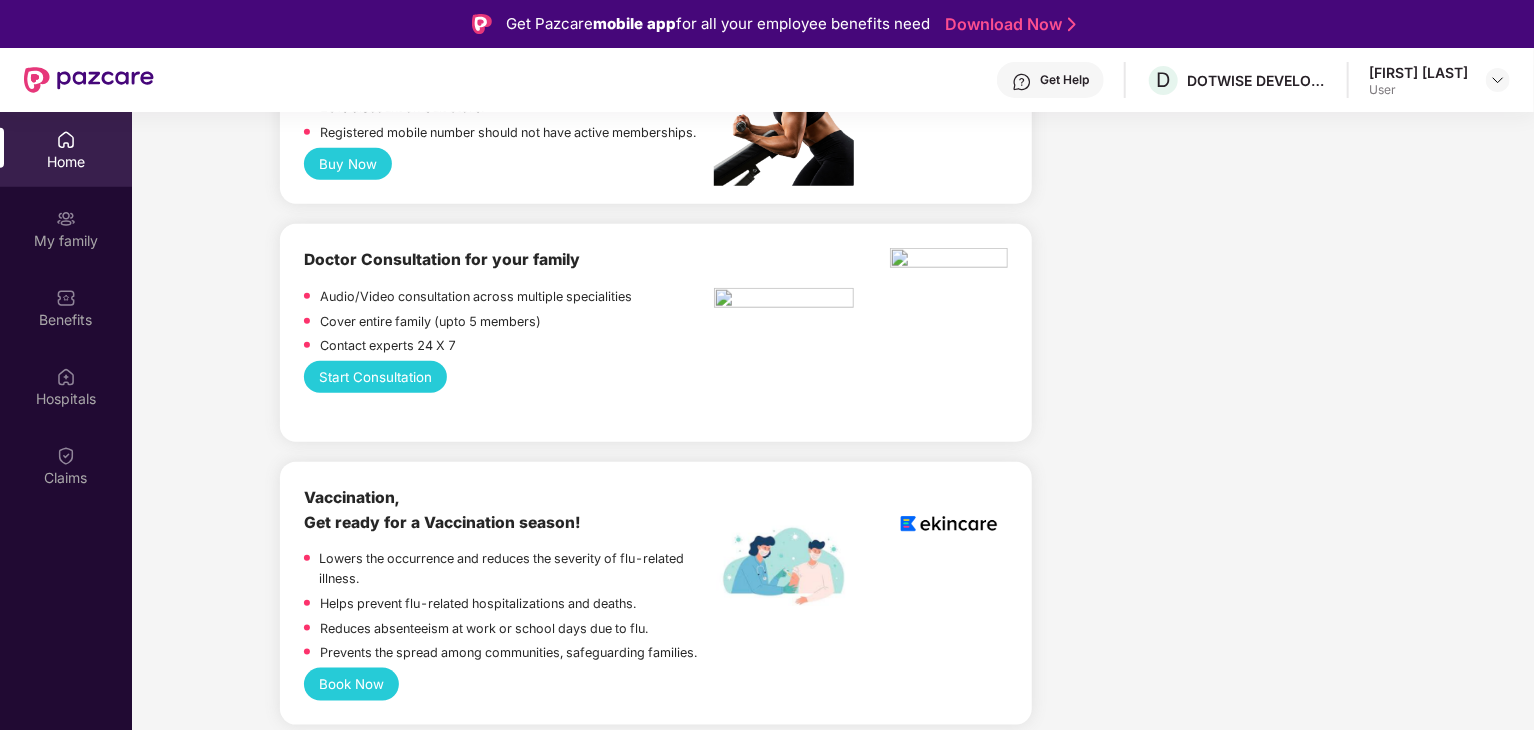 click on "Start Consultation" at bounding box center [376, 377] 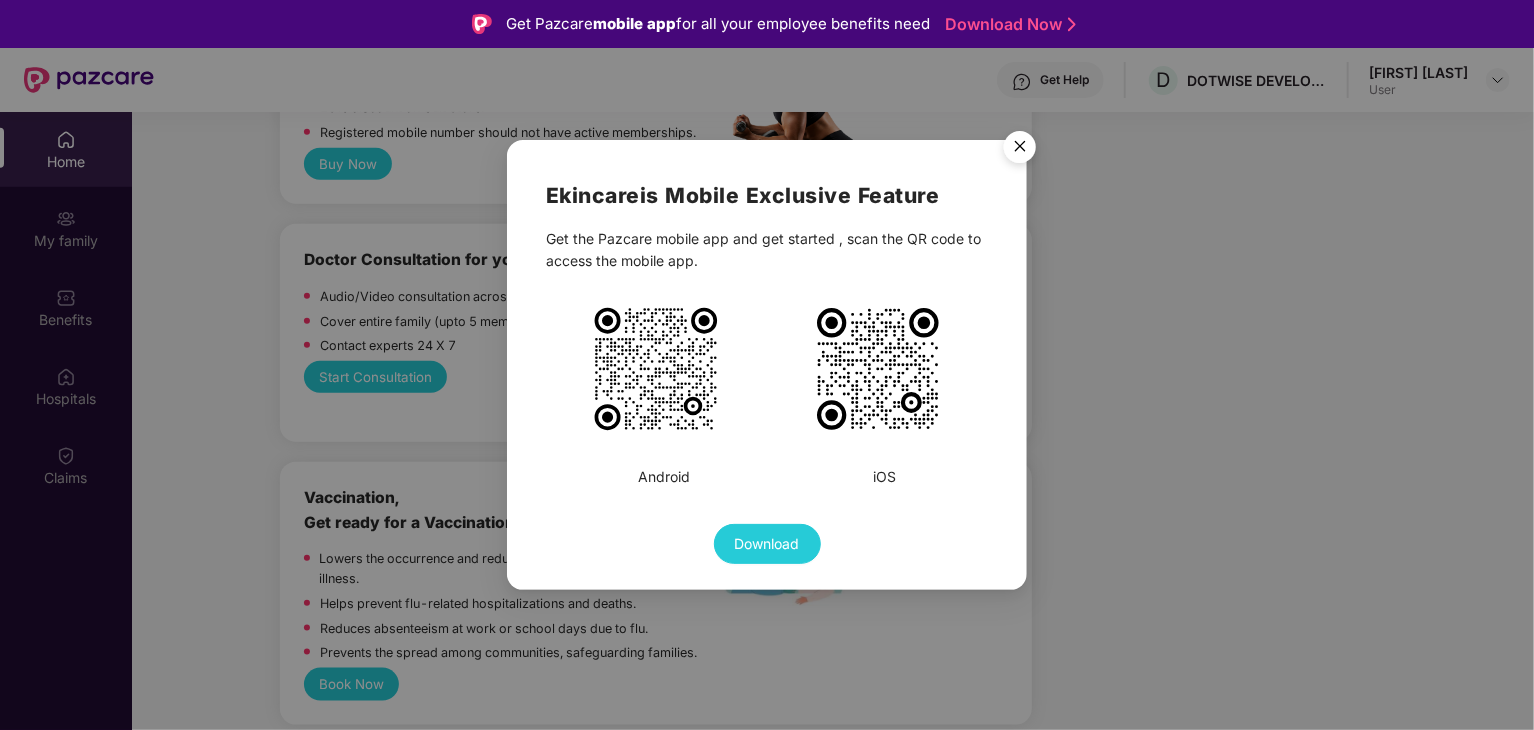 click at bounding box center [1020, 150] 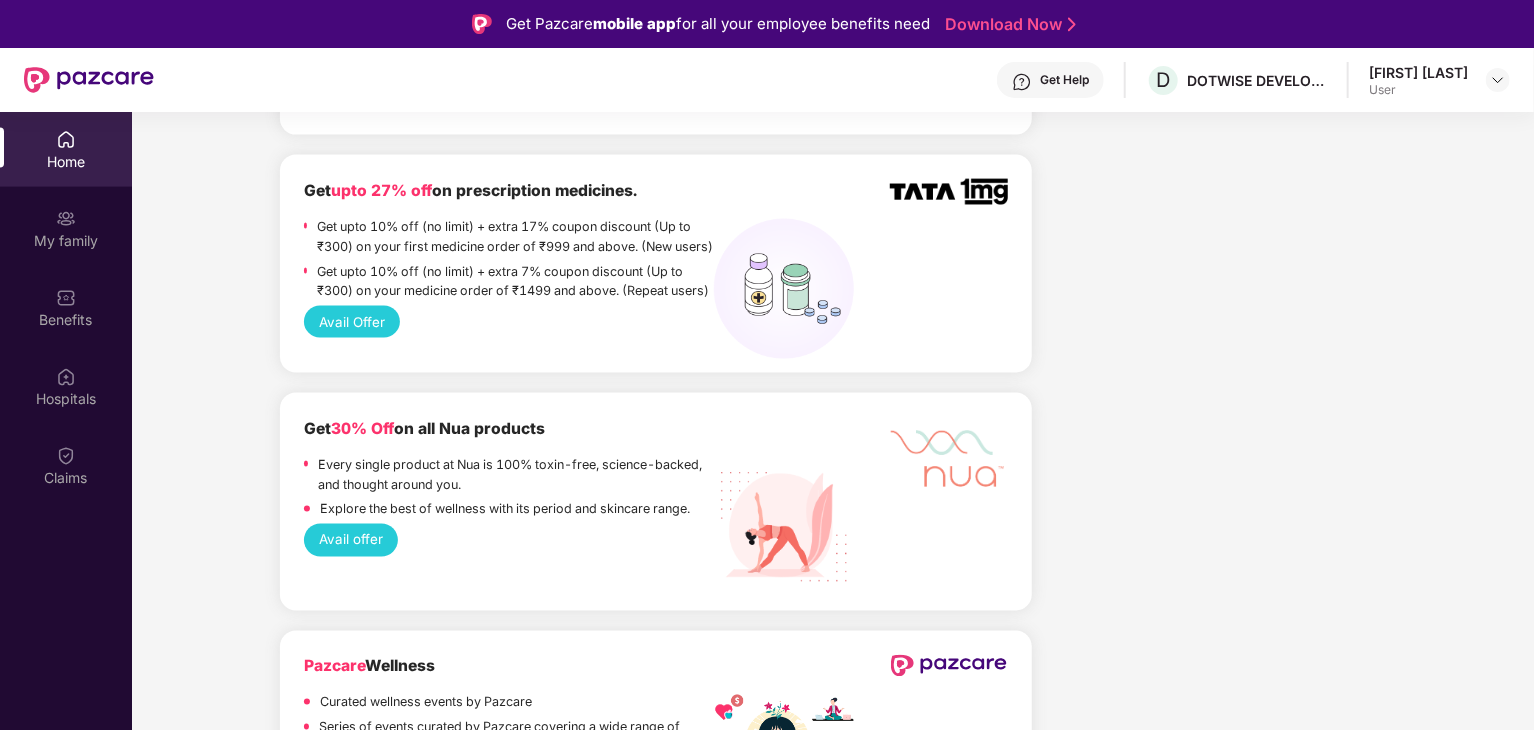 scroll, scrollTop: 1526, scrollLeft: 0, axis: vertical 